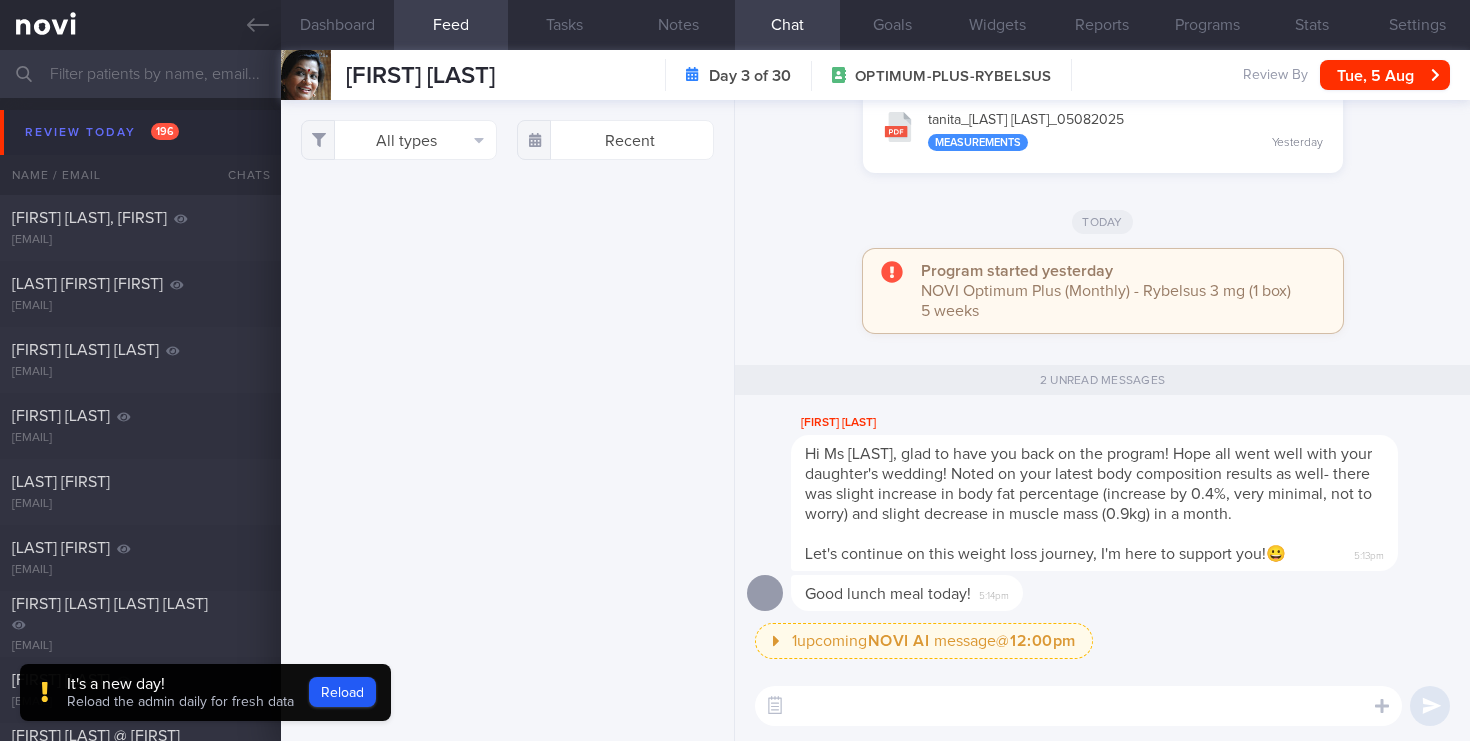select on "7" 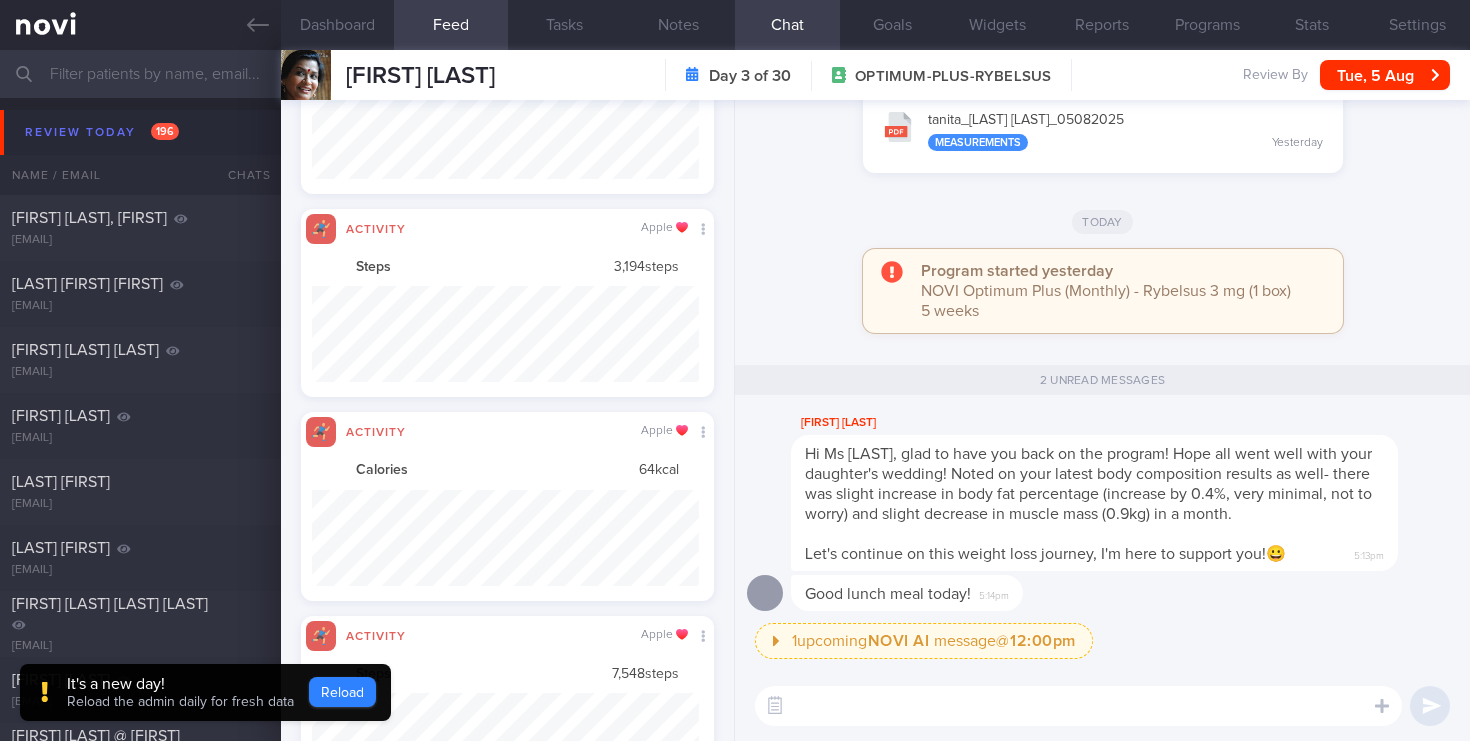 click on "Reload" at bounding box center [342, 692] 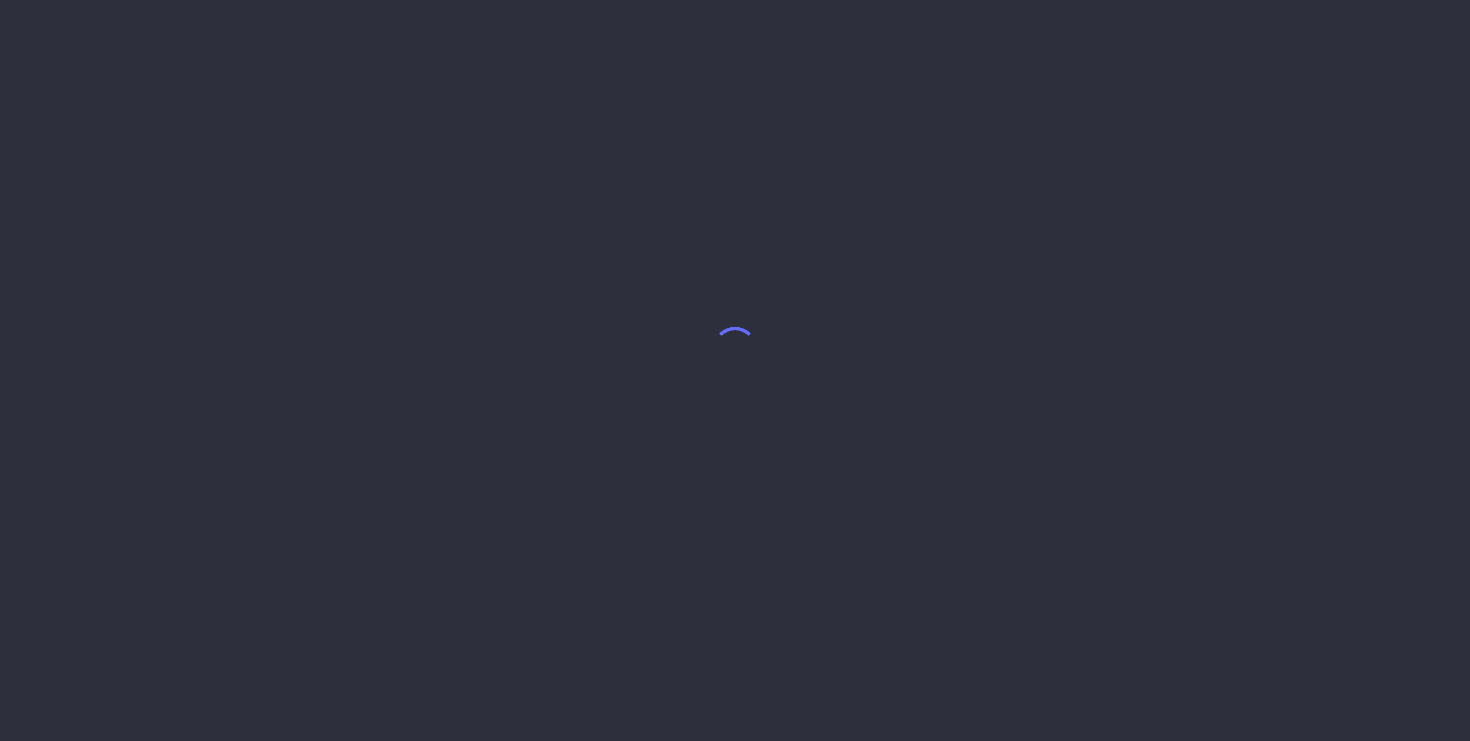 scroll, scrollTop: 0, scrollLeft: 0, axis: both 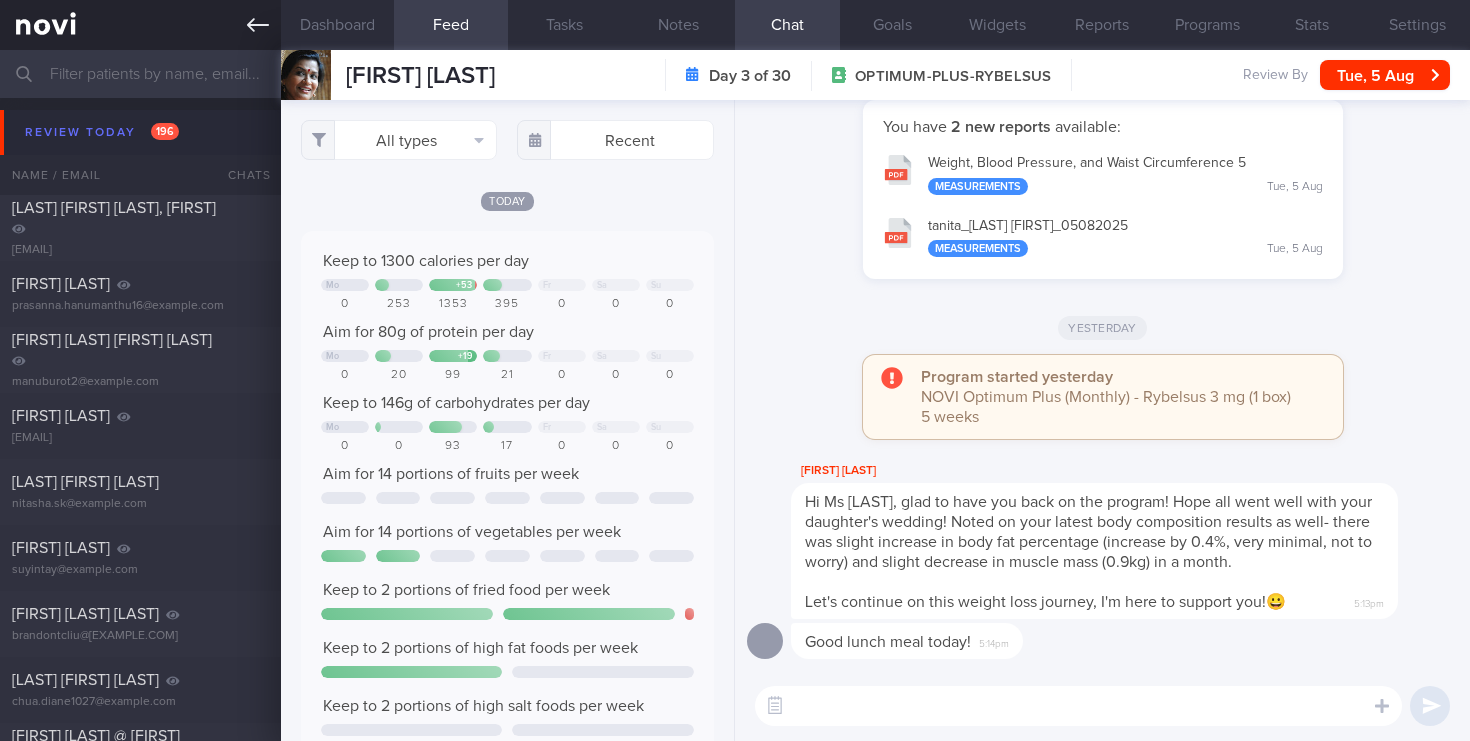click at bounding box center (140, 25) 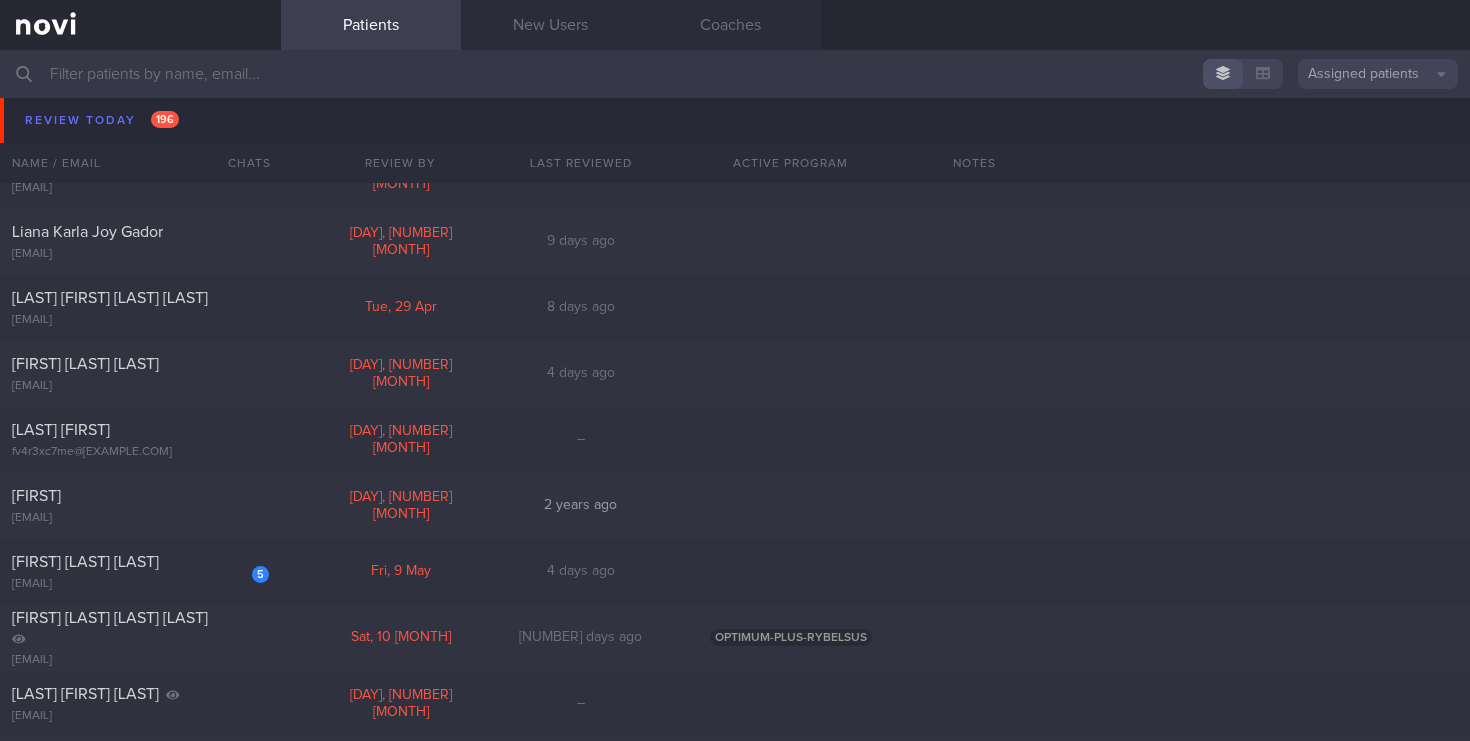 scroll, scrollTop: 6334, scrollLeft: 0, axis: vertical 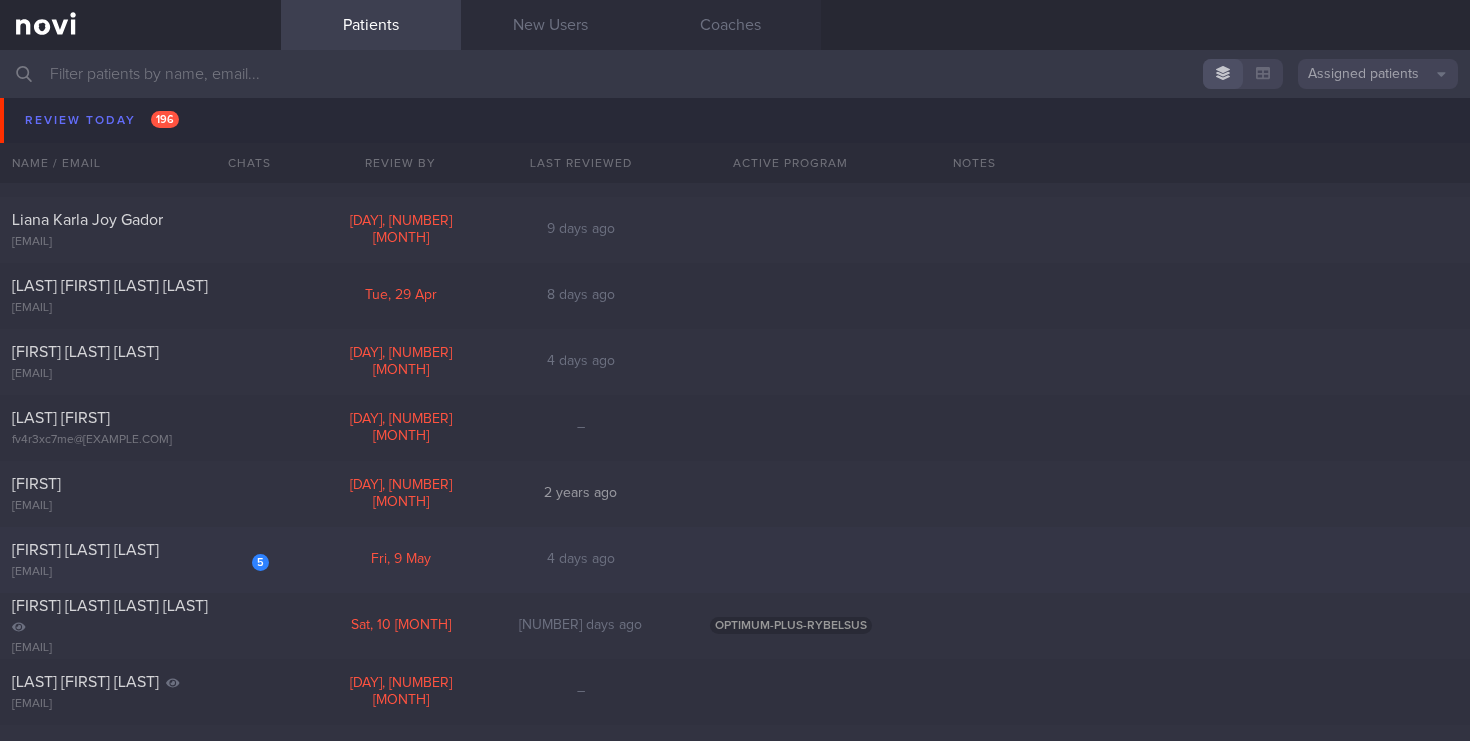 click on "[FIRST] [LAST] [LAST]" at bounding box center [138, 550] 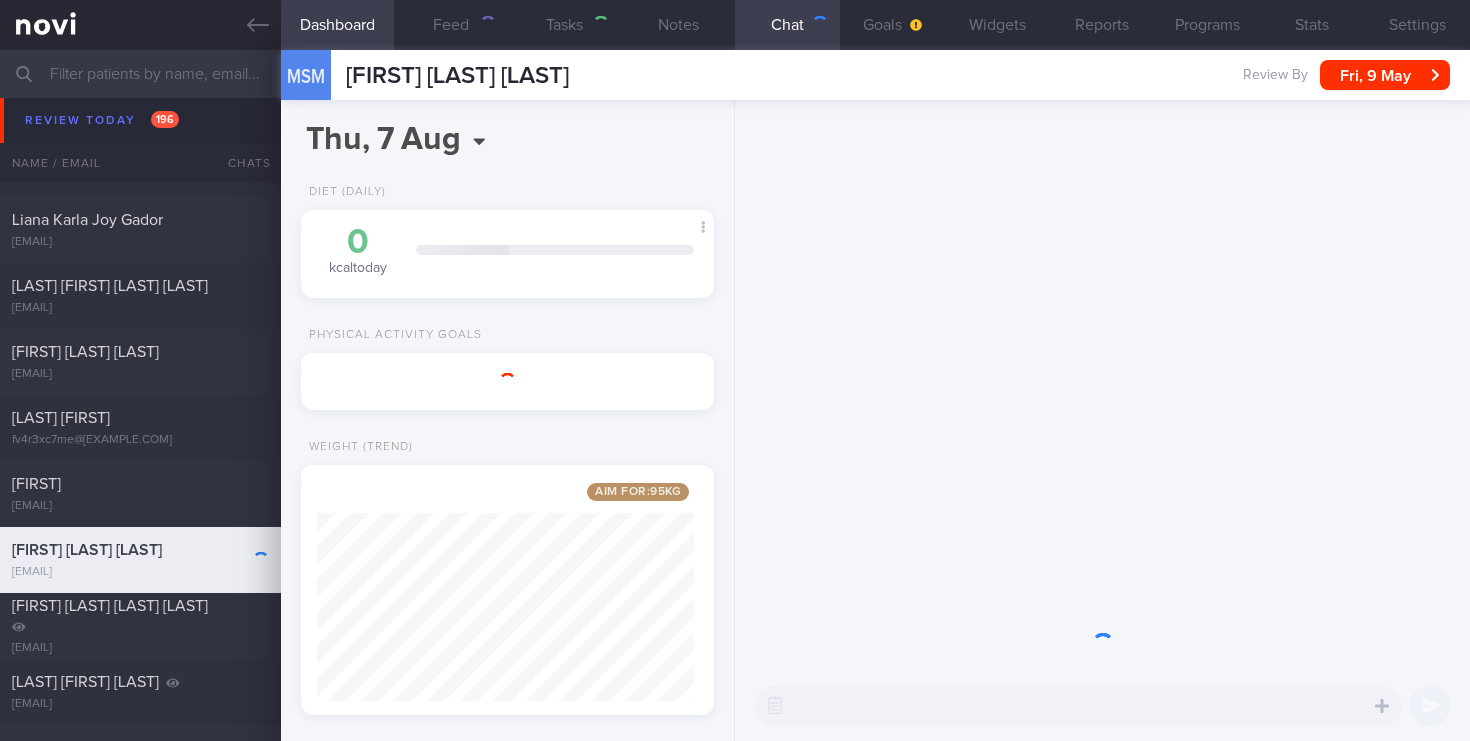 scroll, scrollTop: 999812, scrollLeft: 999622, axis: both 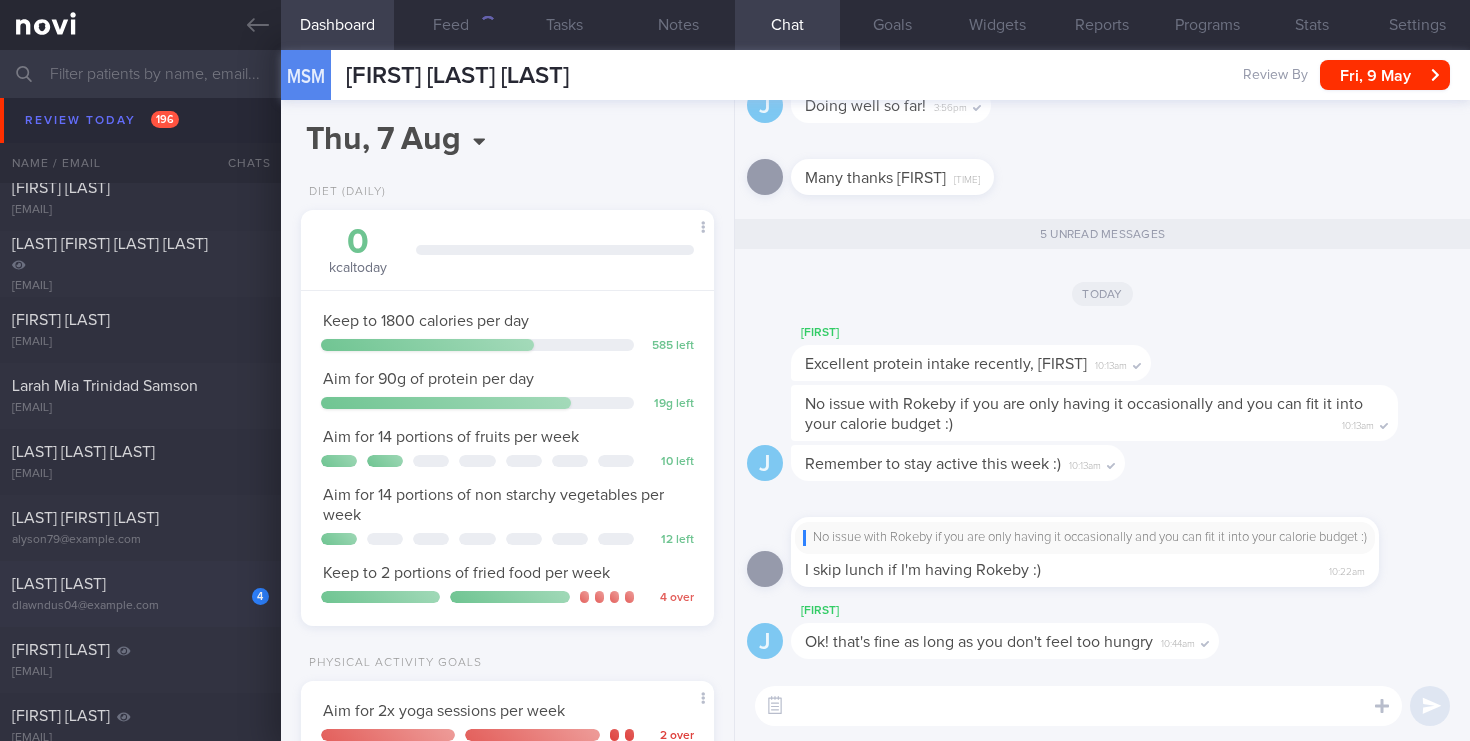 click on "dlawndus04@example.com" at bounding box center (140, 606) 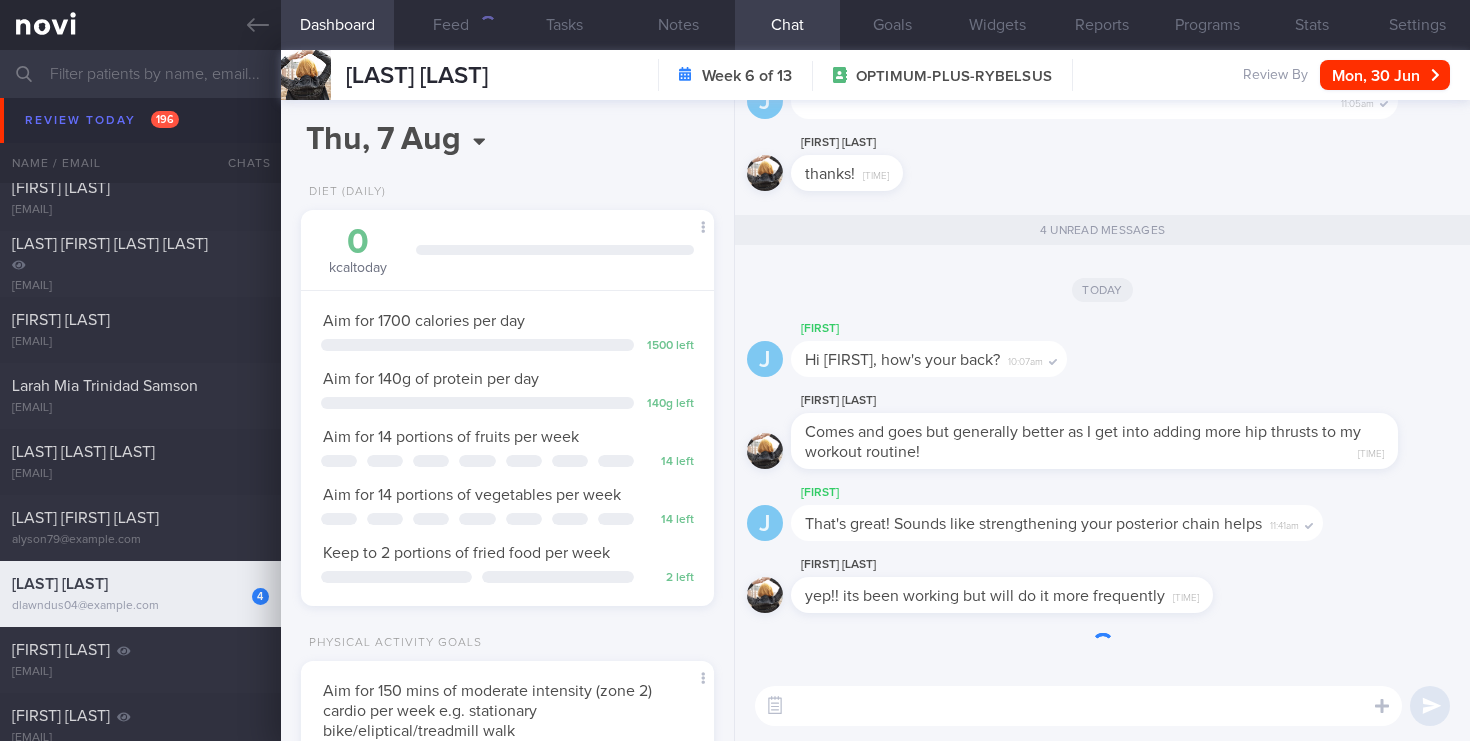 scroll, scrollTop: 999783, scrollLeft: 999622, axis: both 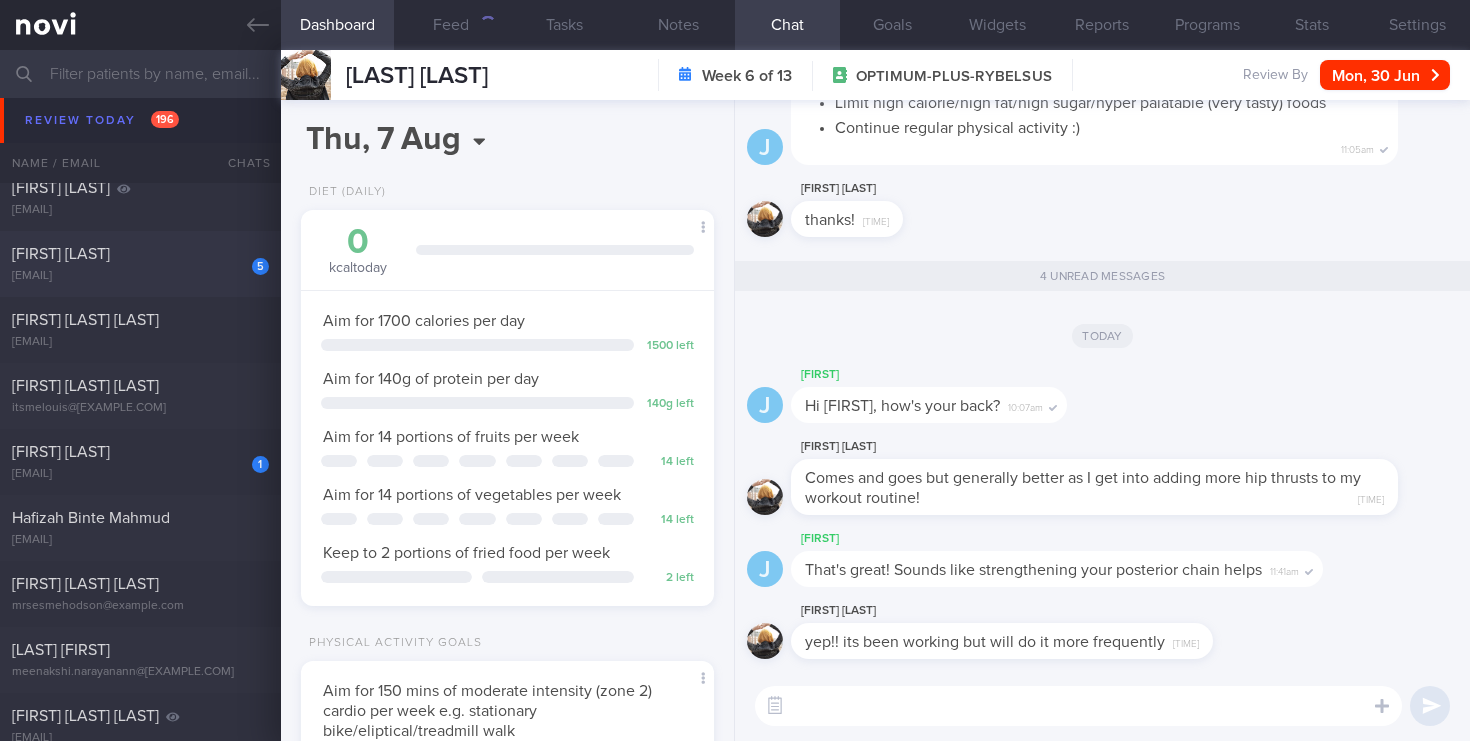 click on "[EMAIL]" at bounding box center (140, 276) 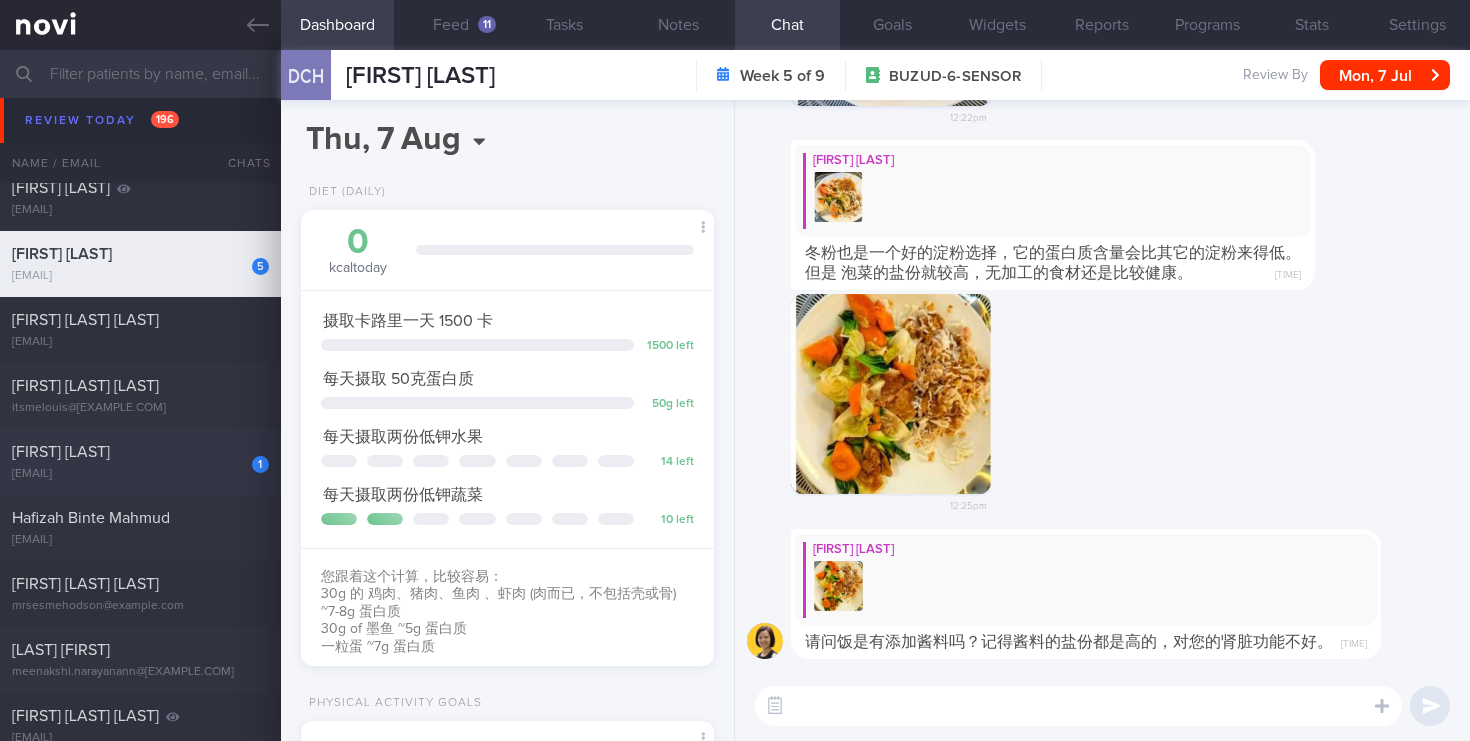 click on "[EMAIL]" at bounding box center (140, 474) 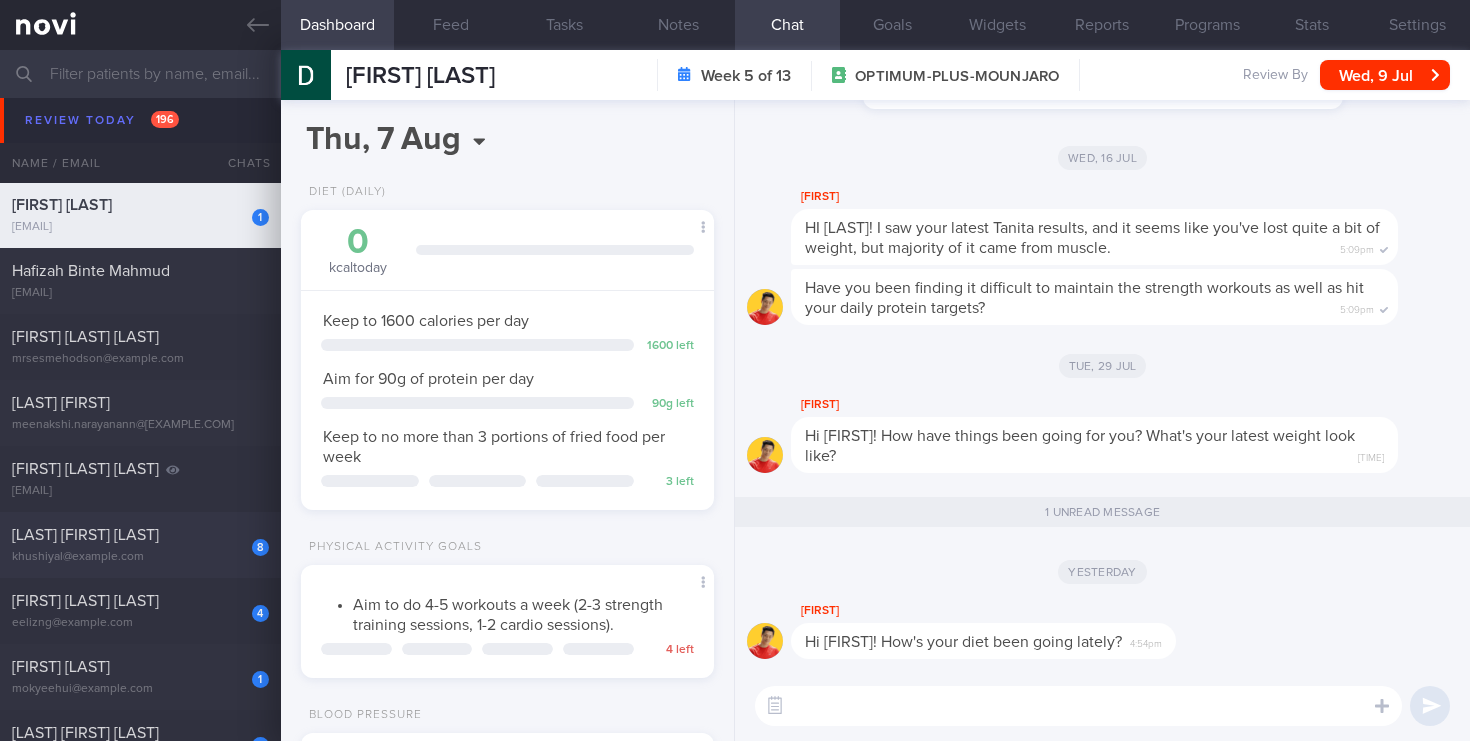 click on "[LAST] [FIRST] [LAST]" at bounding box center [85, 535] 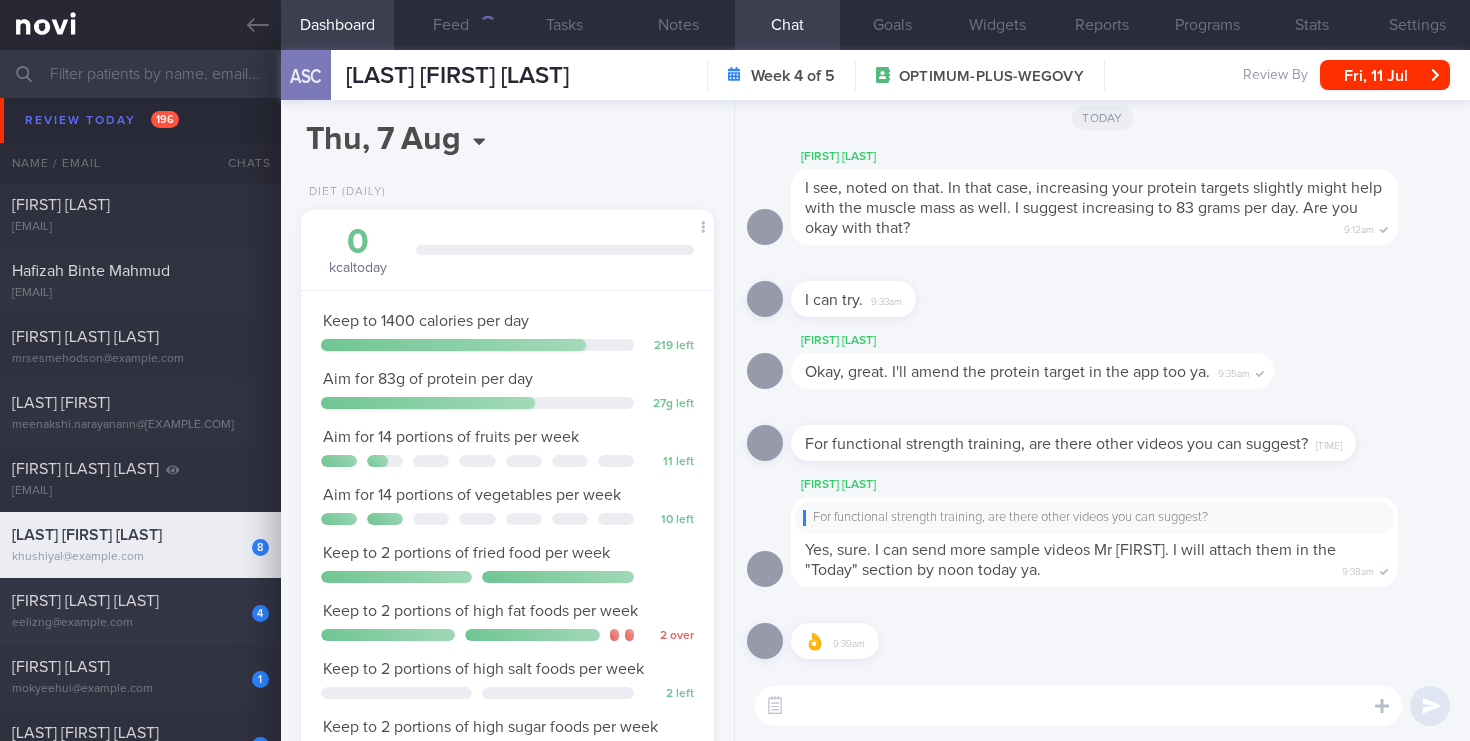 click on "[NUMBER]
[FIRST] [LAST]
[EMAIL]" at bounding box center [140, 611] 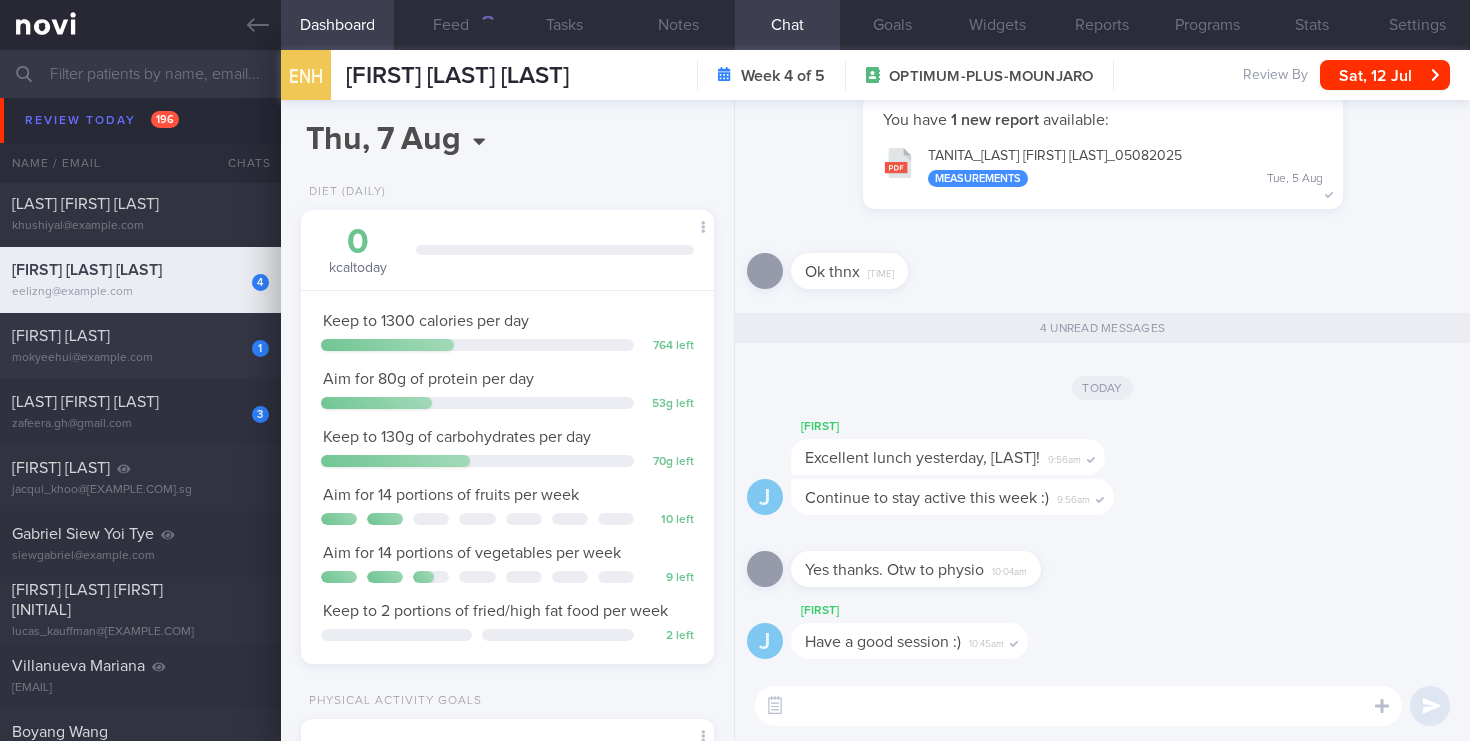 click on "[FIRST] [LAST]" at bounding box center (138, 336) 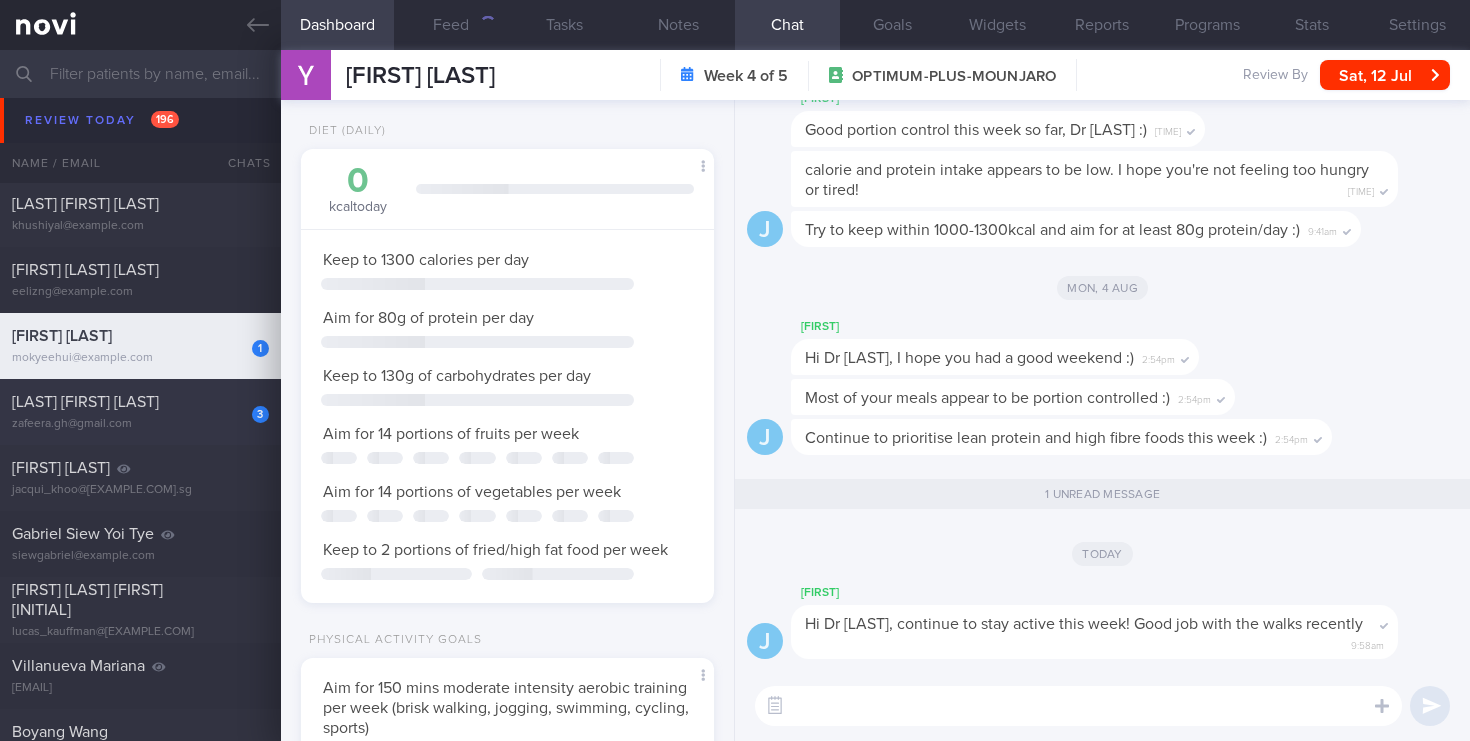 click on "3" at bounding box center (247, 407) 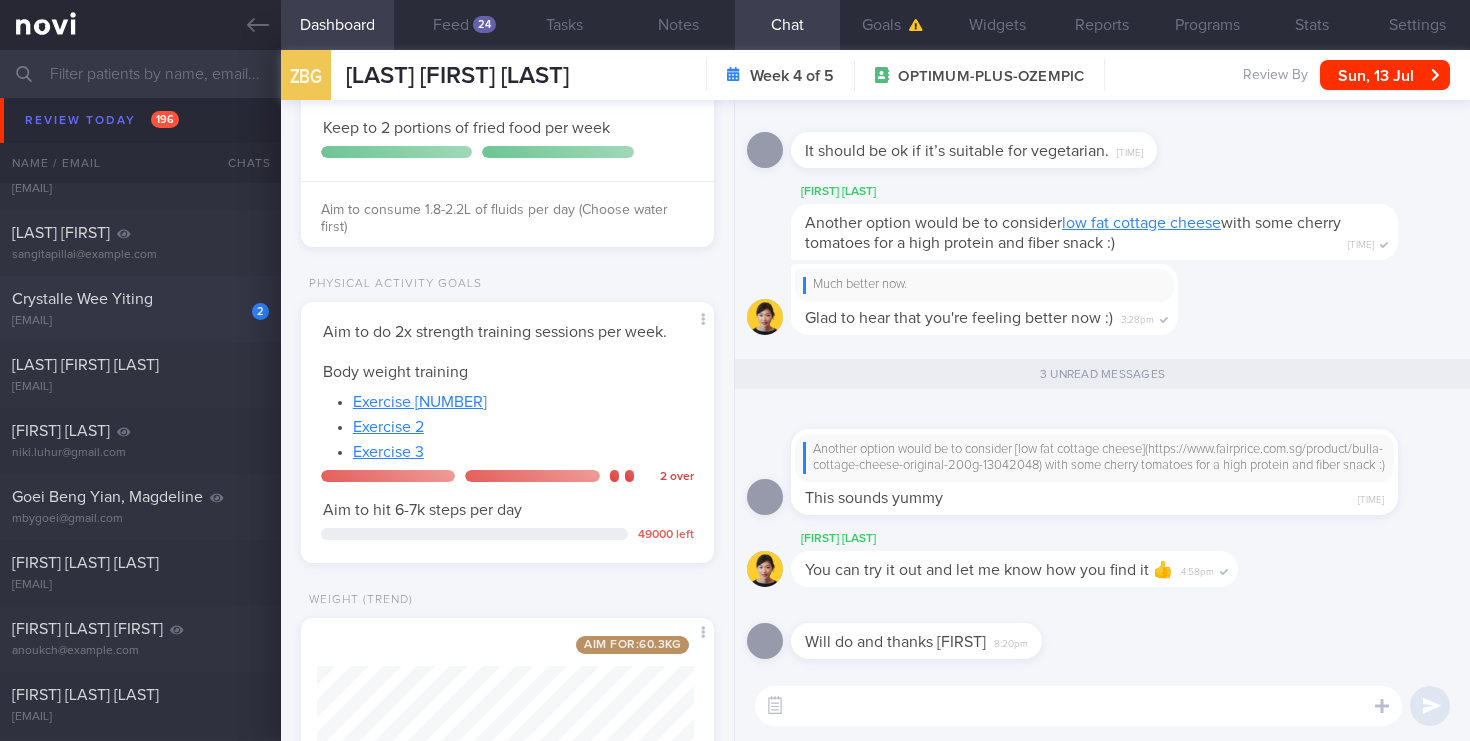 click on "[NUMBER]
[FIRST] [LAST]
[EMAIL]" at bounding box center (140, 309) 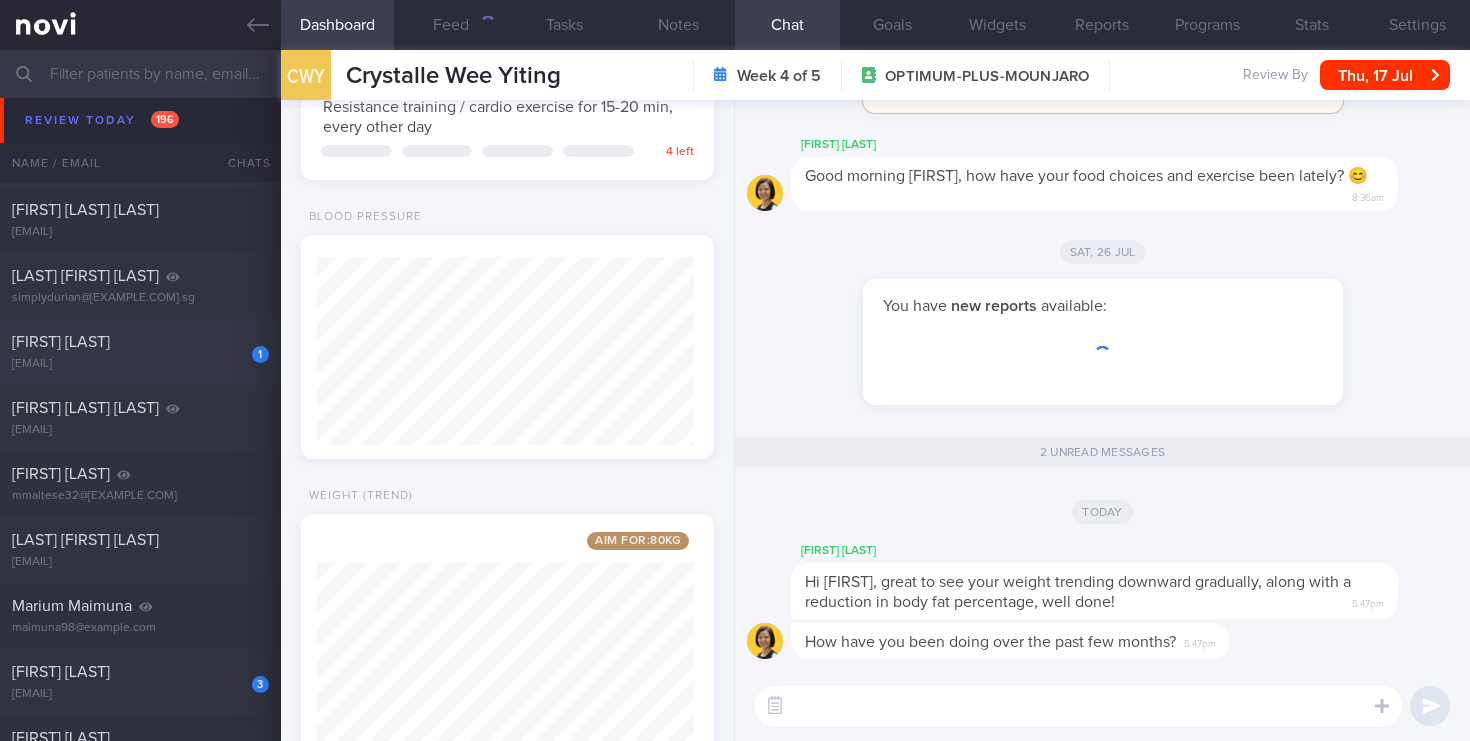 click on "[EMAIL]" at bounding box center (140, 364) 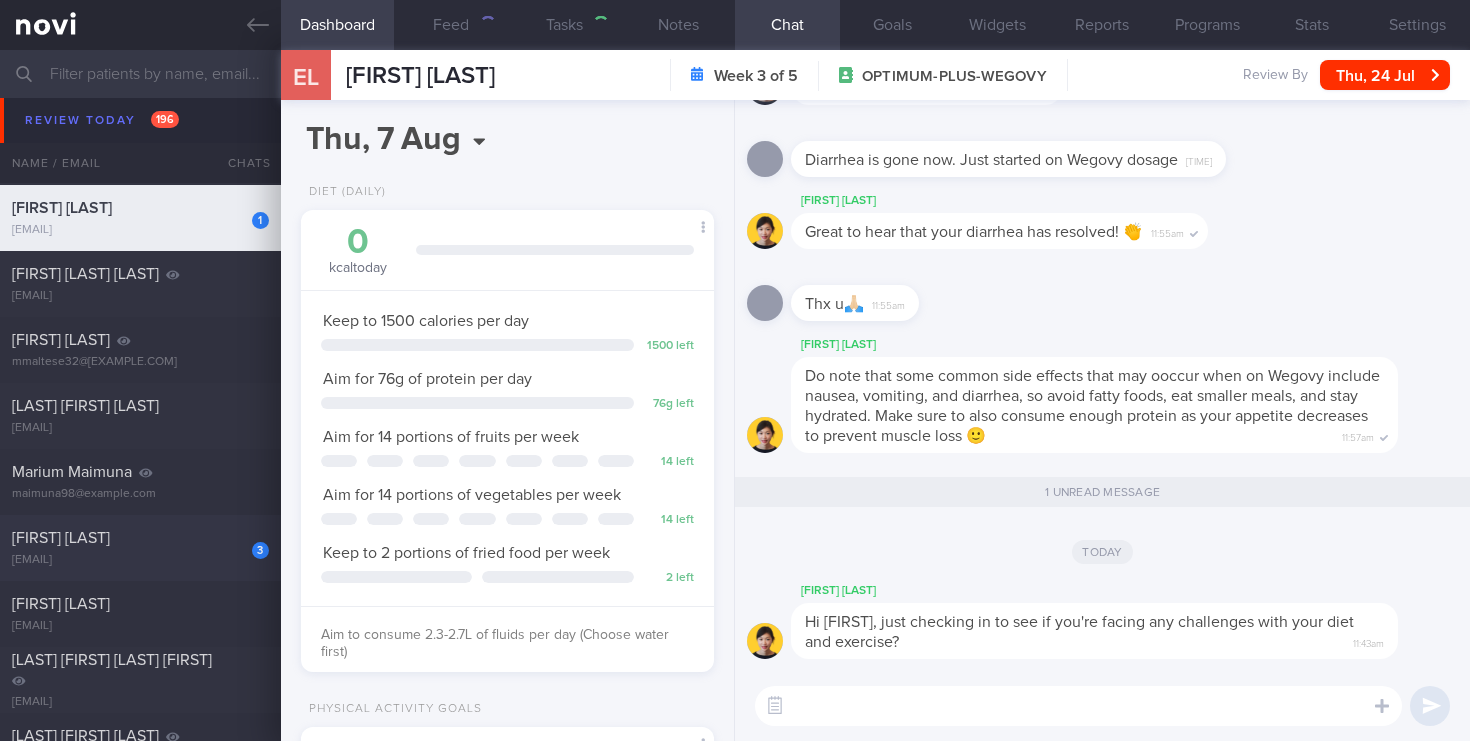 click on "[FIRST] [LAST]" at bounding box center (138, 538) 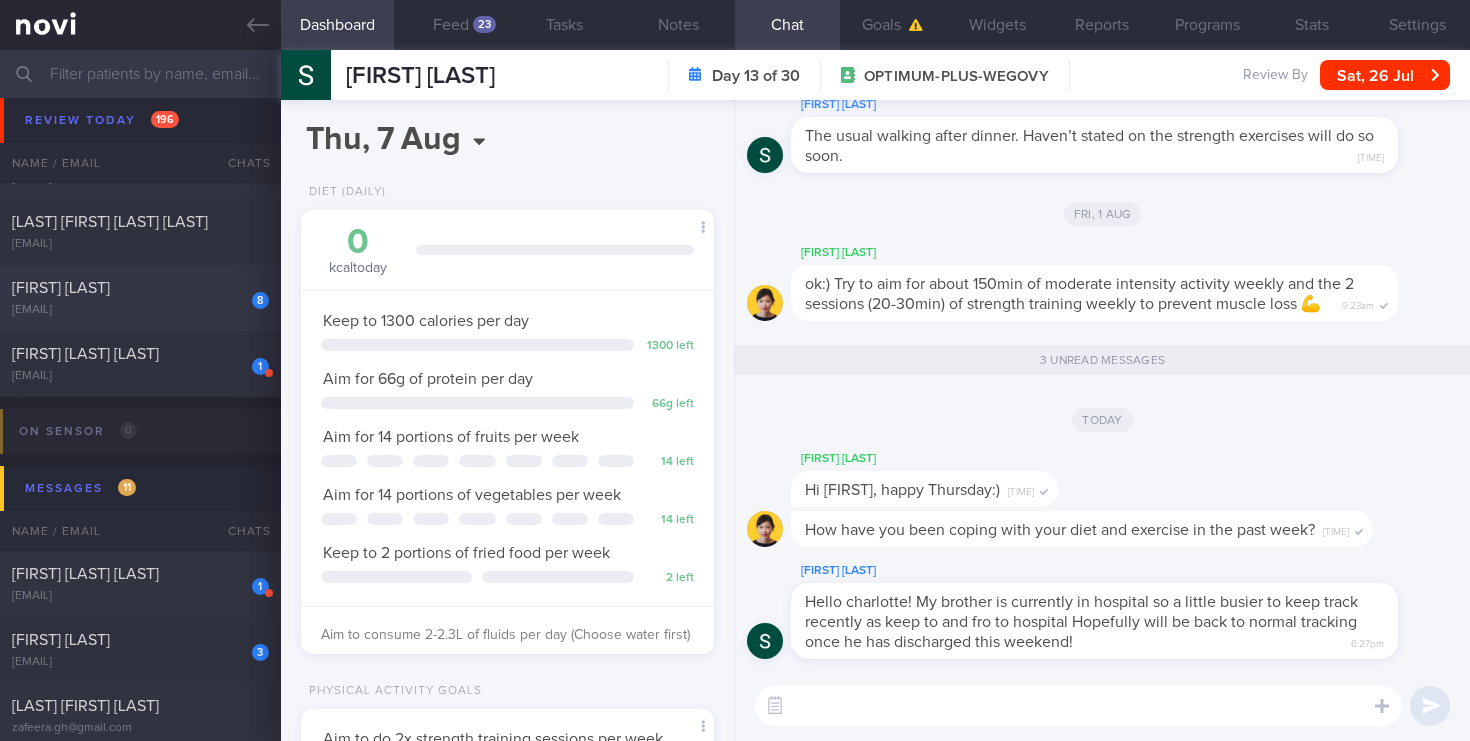 click on "[EMAIL]" at bounding box center (140, 310) 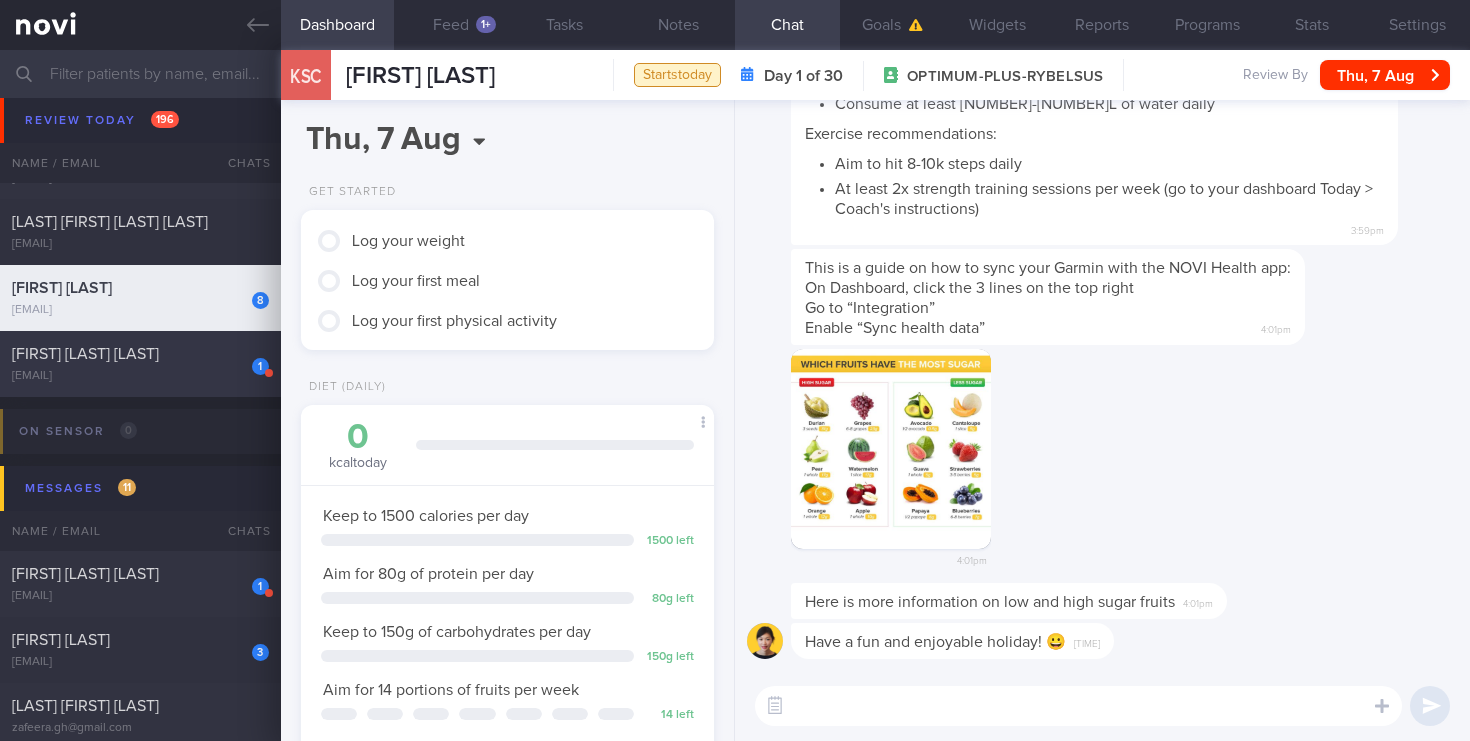 click on "[NUMBER]
[FIRST] [LAST]
[EMAIL]" at bounding box center (140, 364) 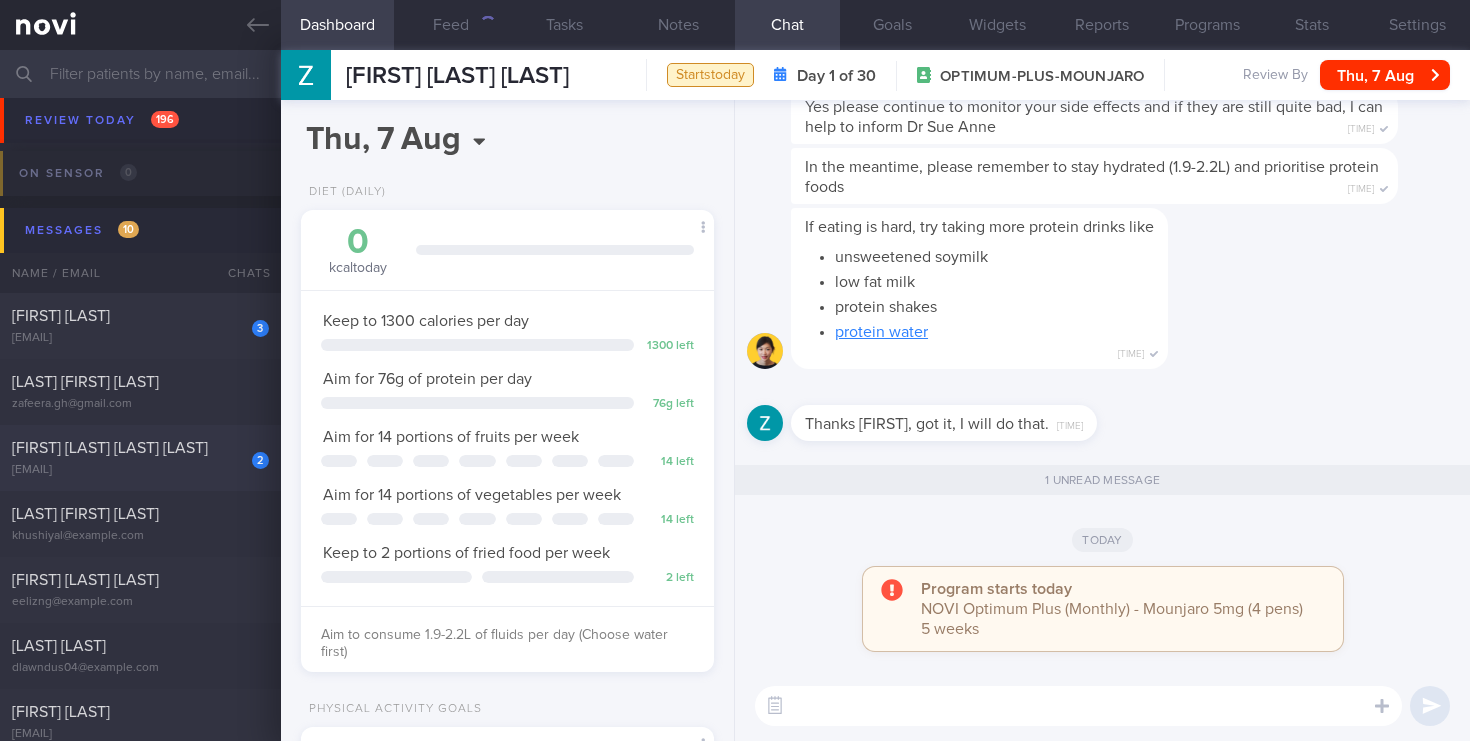 click on "2" at bounding box center [247, 453] 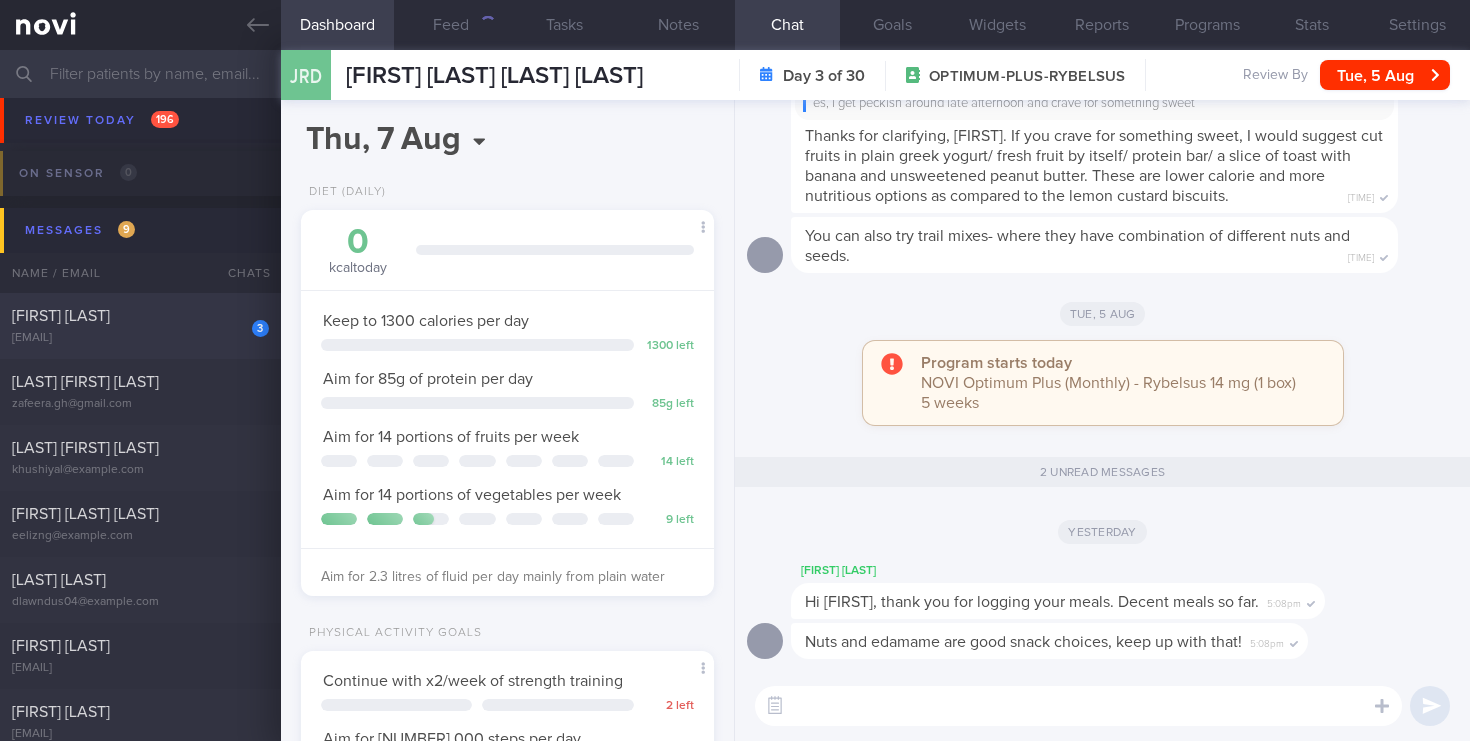 click on "[FIRST] [LAST]" at bounding box center [138, 316] 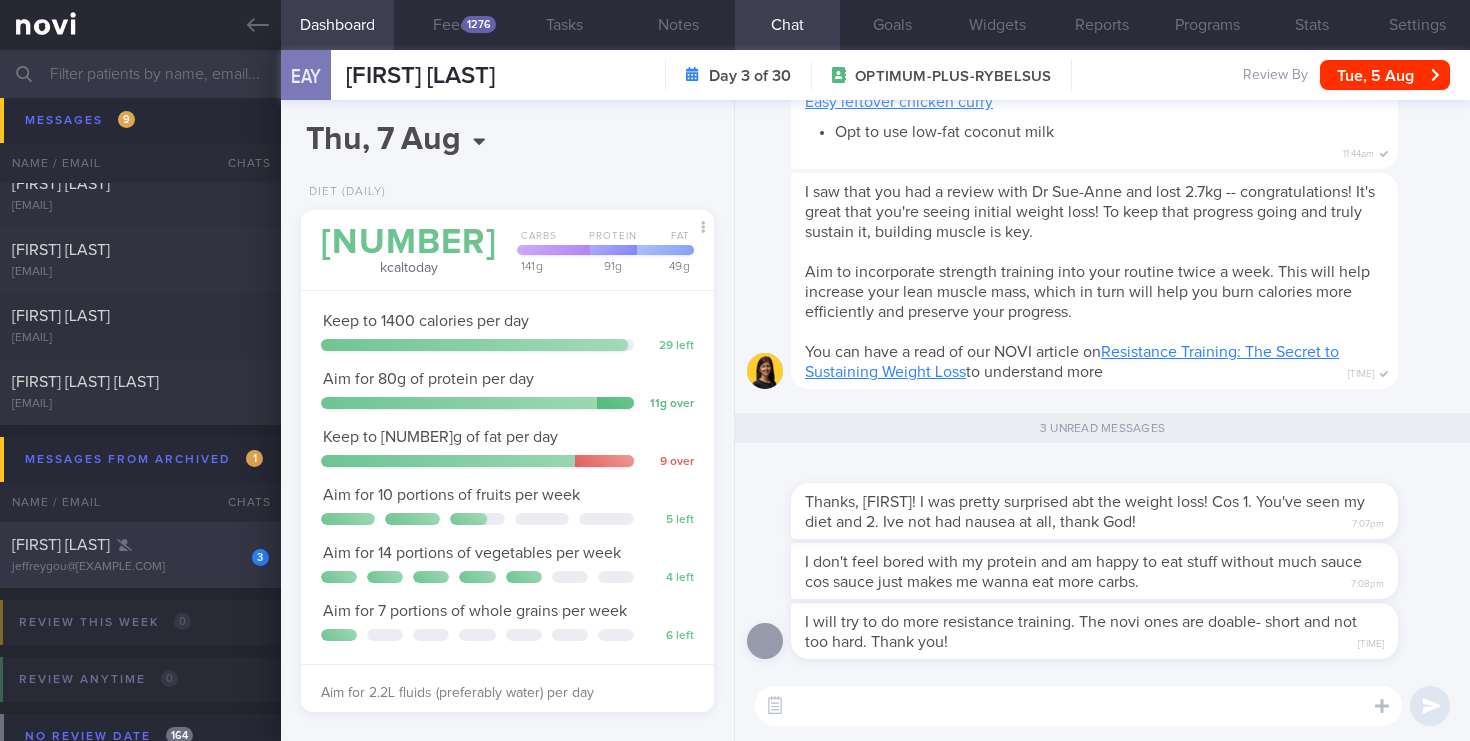 click on "jeffreygou@[EXAMPLE.COM]" at bounding box center [140, 567] 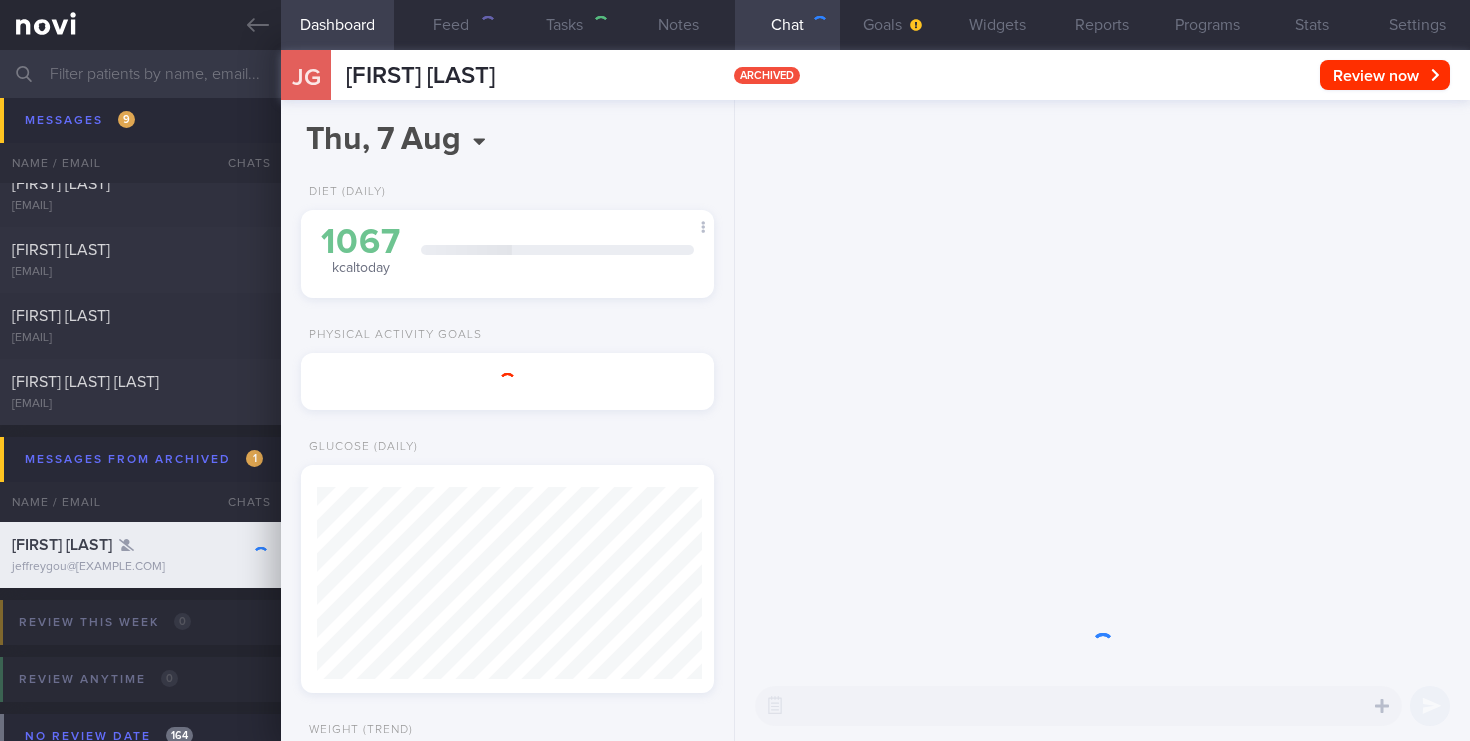 select on "7" 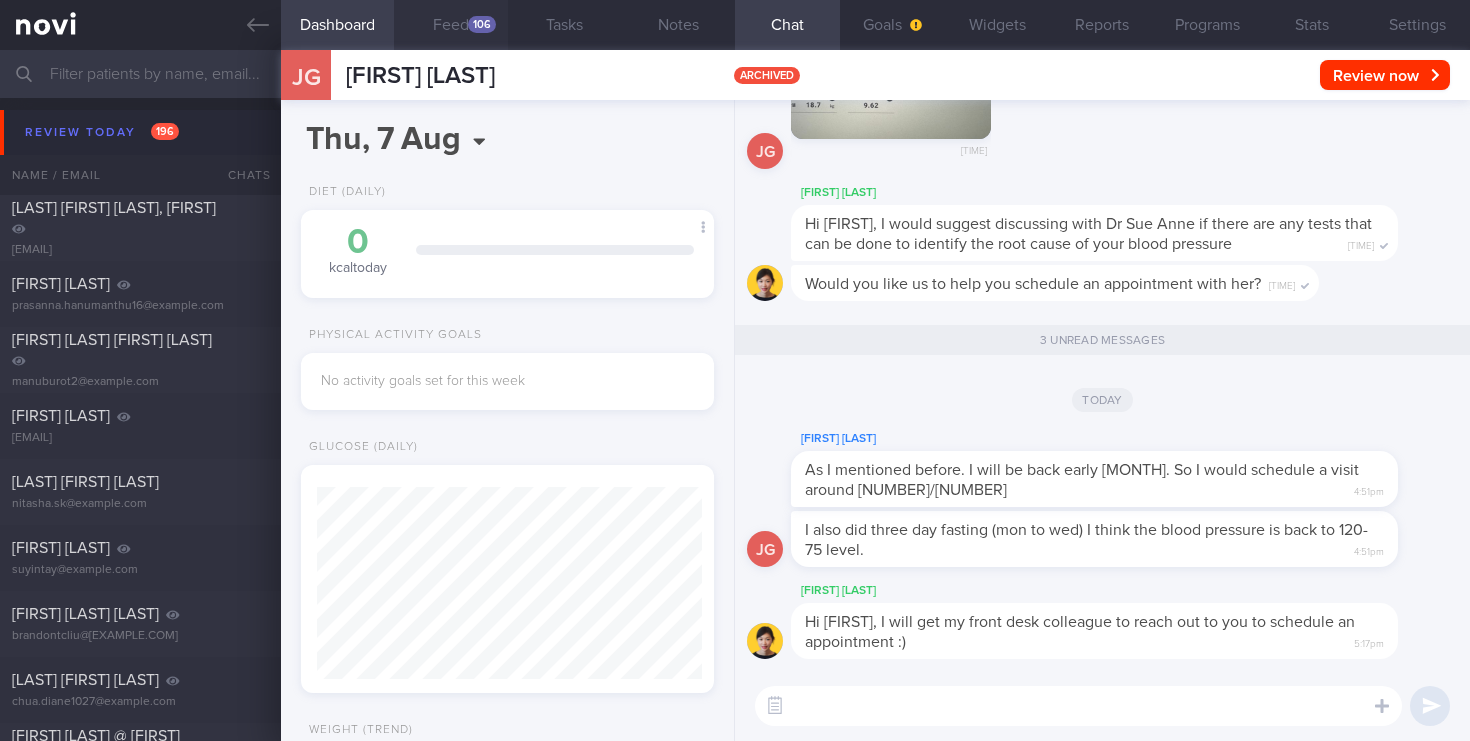 click on "106" at bounding box center [482, 24] 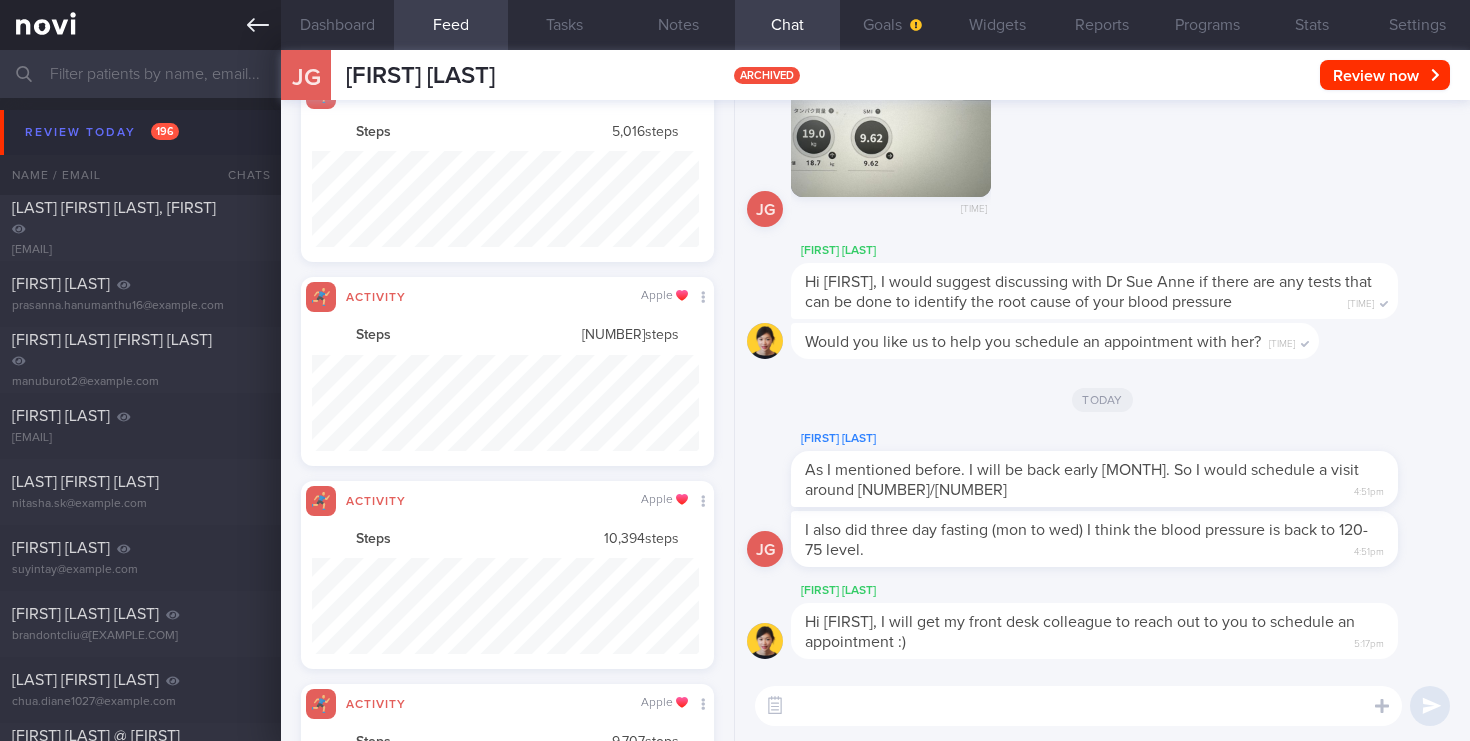 click at bounding box center (140, 25) 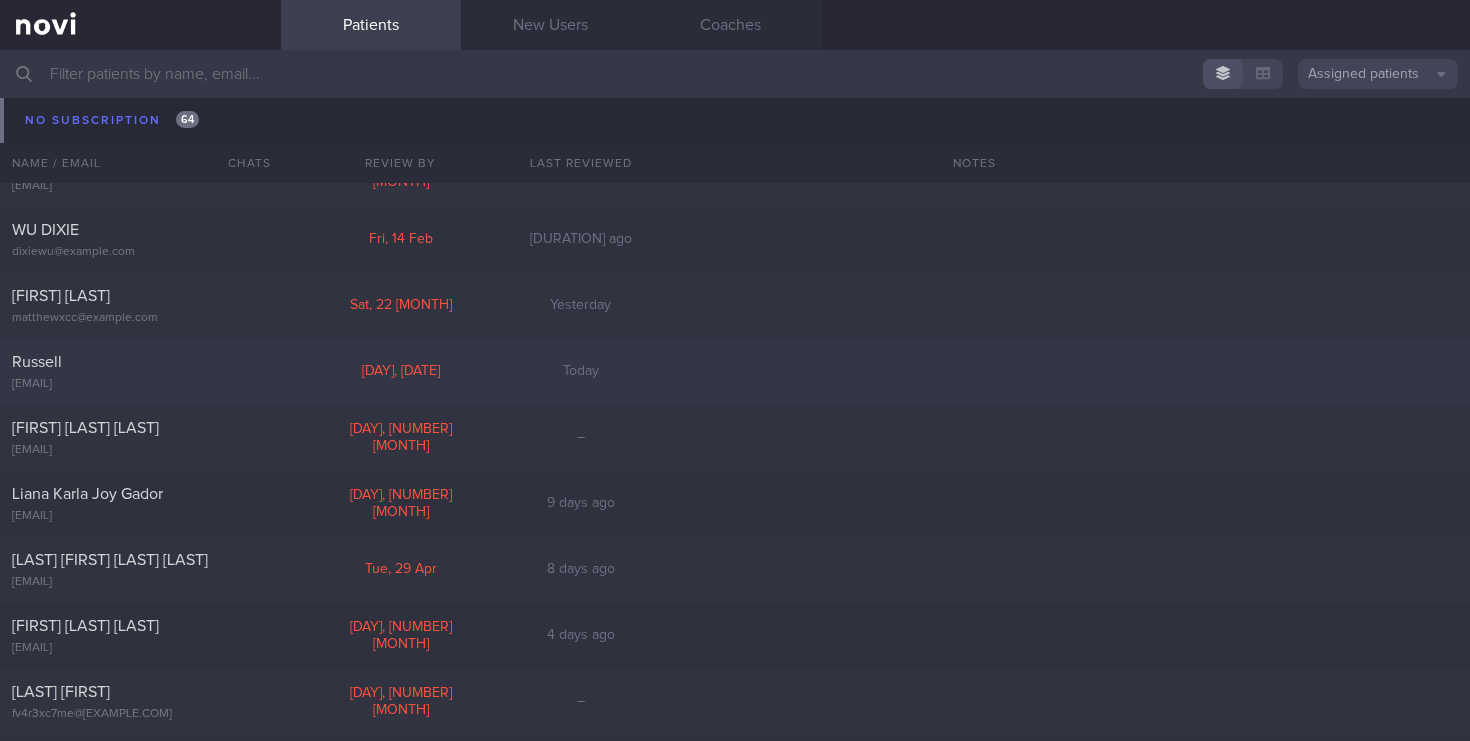 scroll, scrollTop: 27391, scrollLeft: 0, axis: vertical 